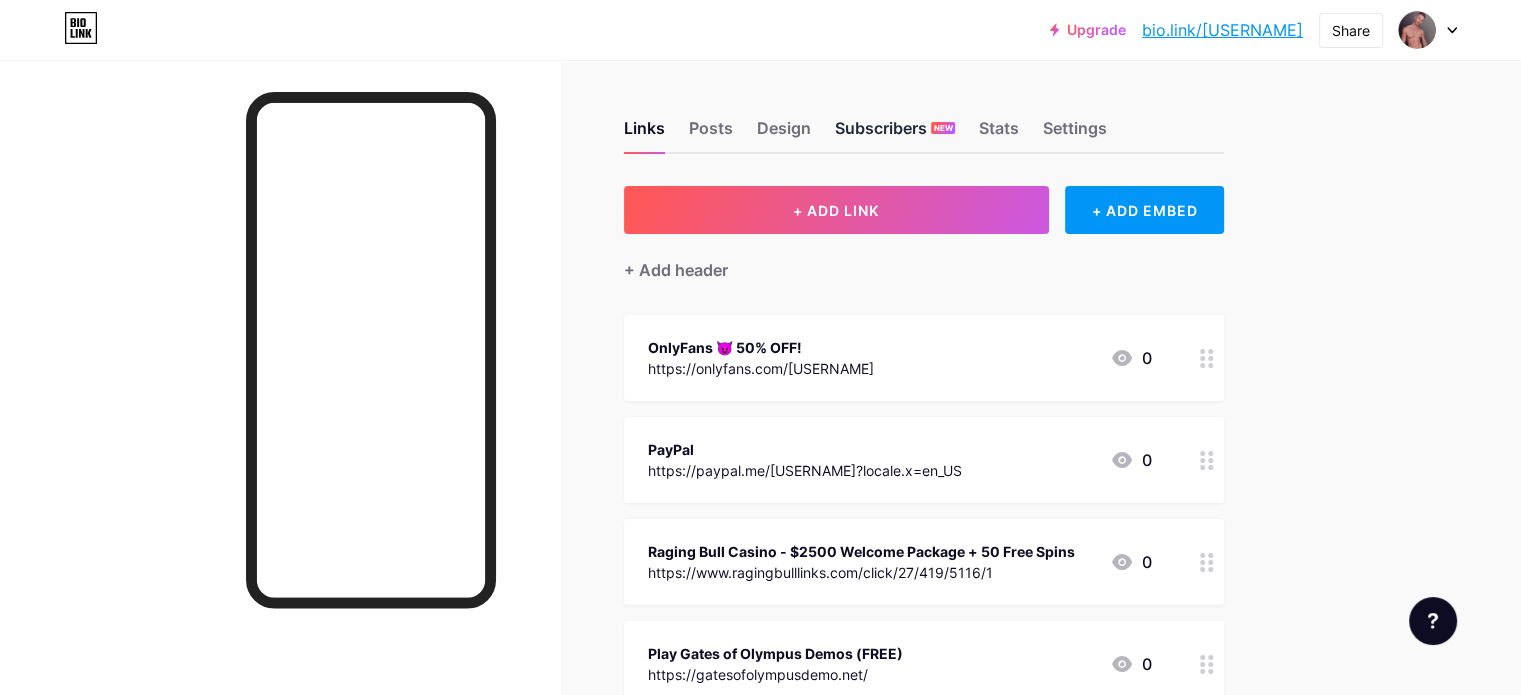 scroll, scrollTop: 0, scrollLeft: 0, axis: both 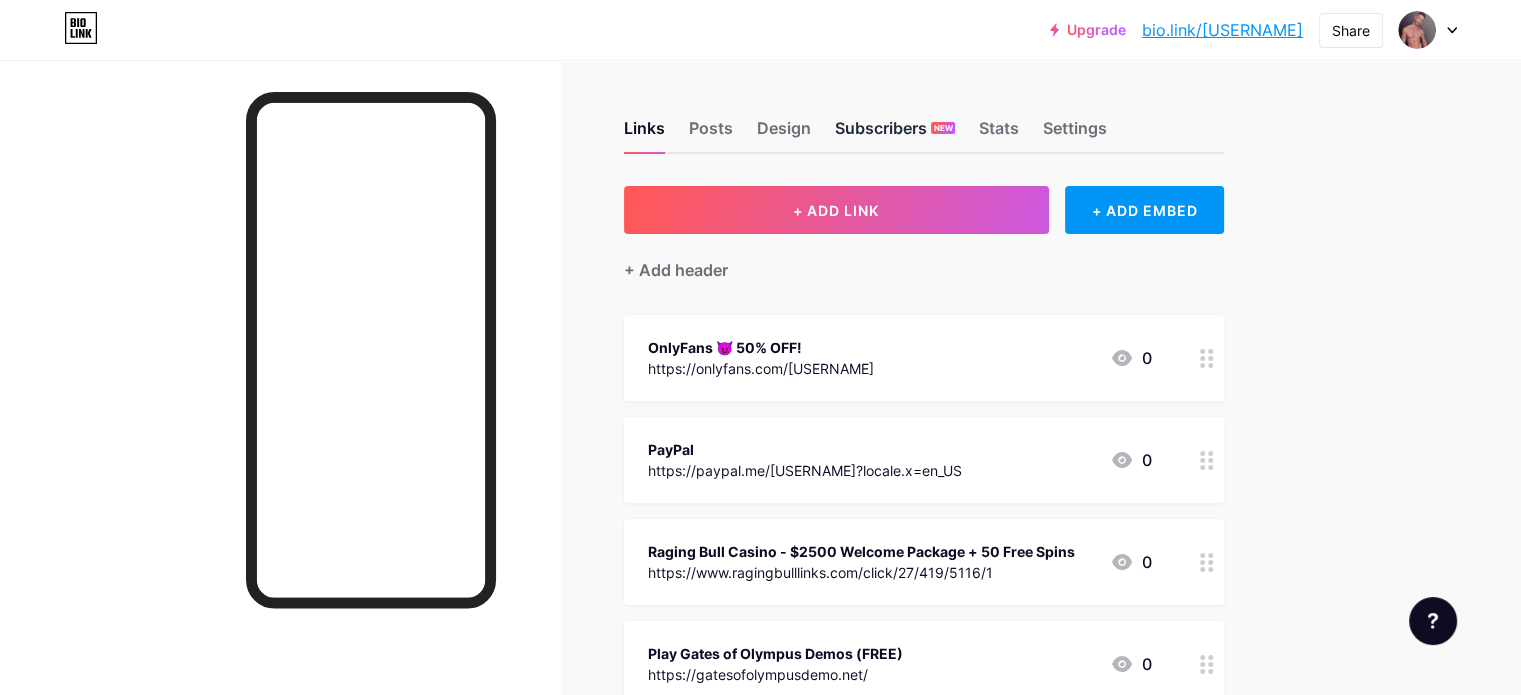 click on "Subscribers
NEW" at bounding box center (895, 134) 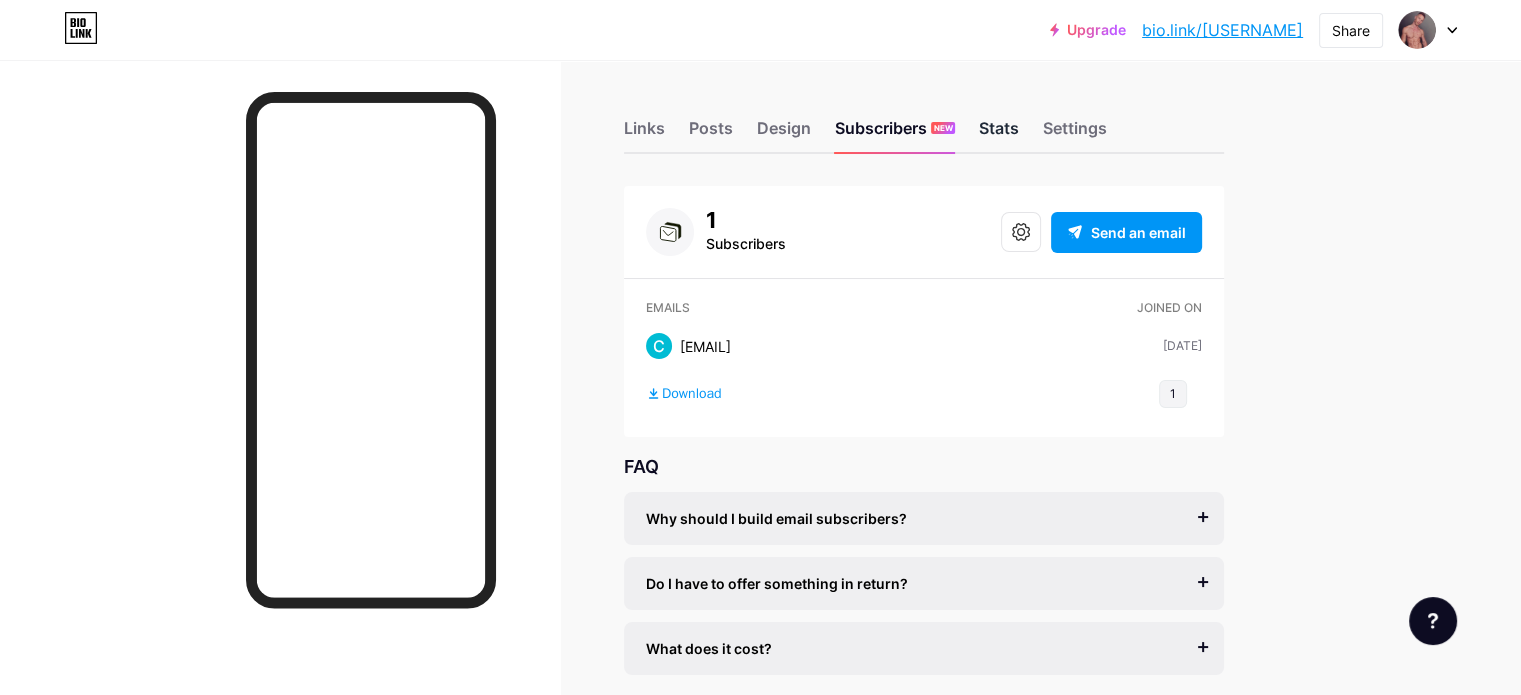 click on "Stats" at bounding box center [999, 134] 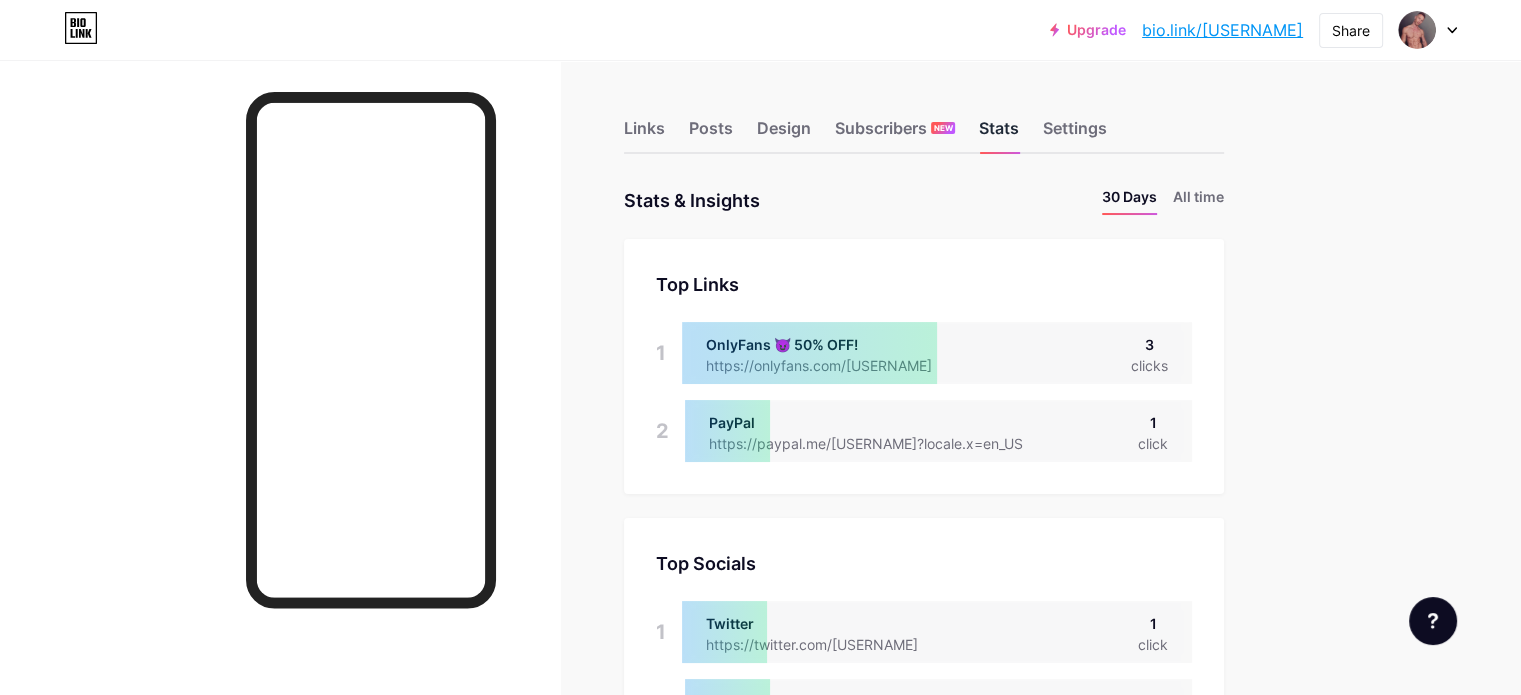 scroll, scrollTop: 999304, scrollLeft: 998479, axis: both 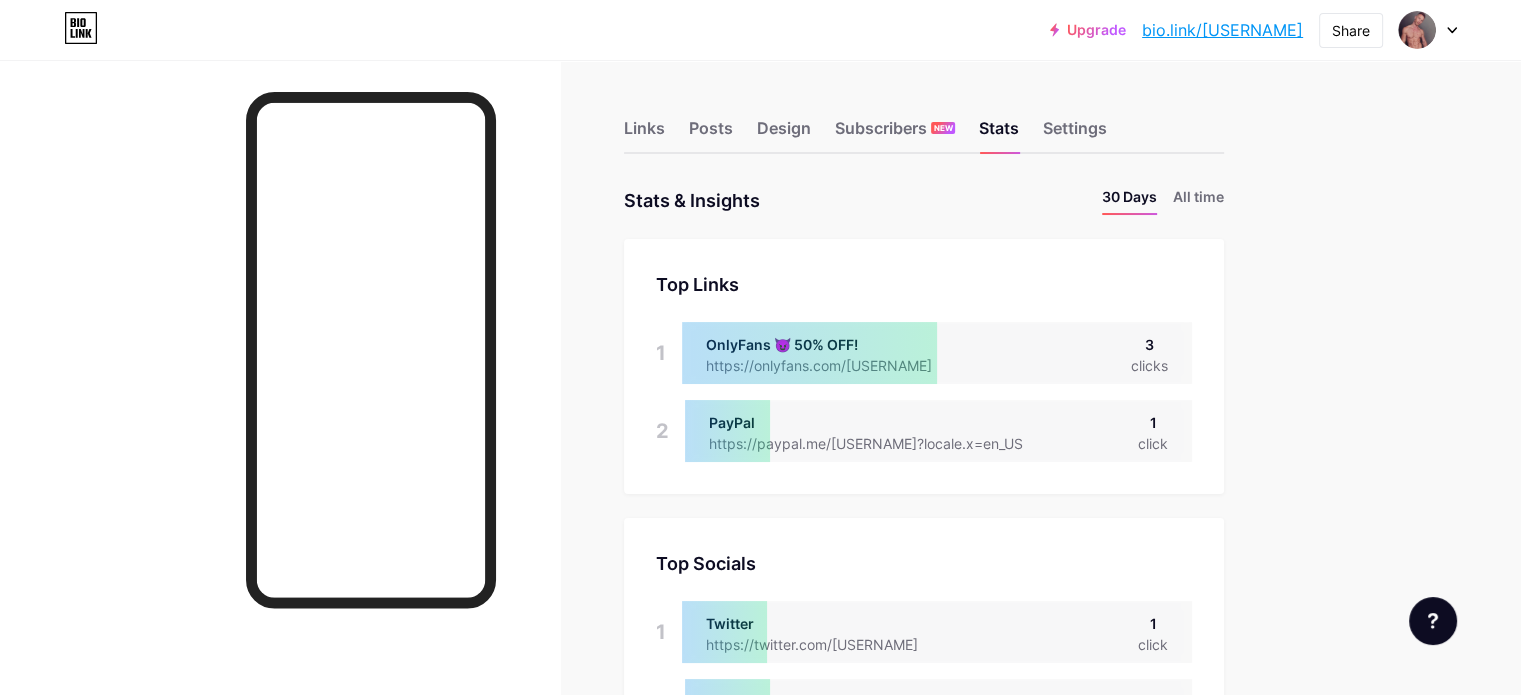 click on "Links
Posts
Design
Subscribers
NEW
Stats
Settings" at bounding box center (924, 119) 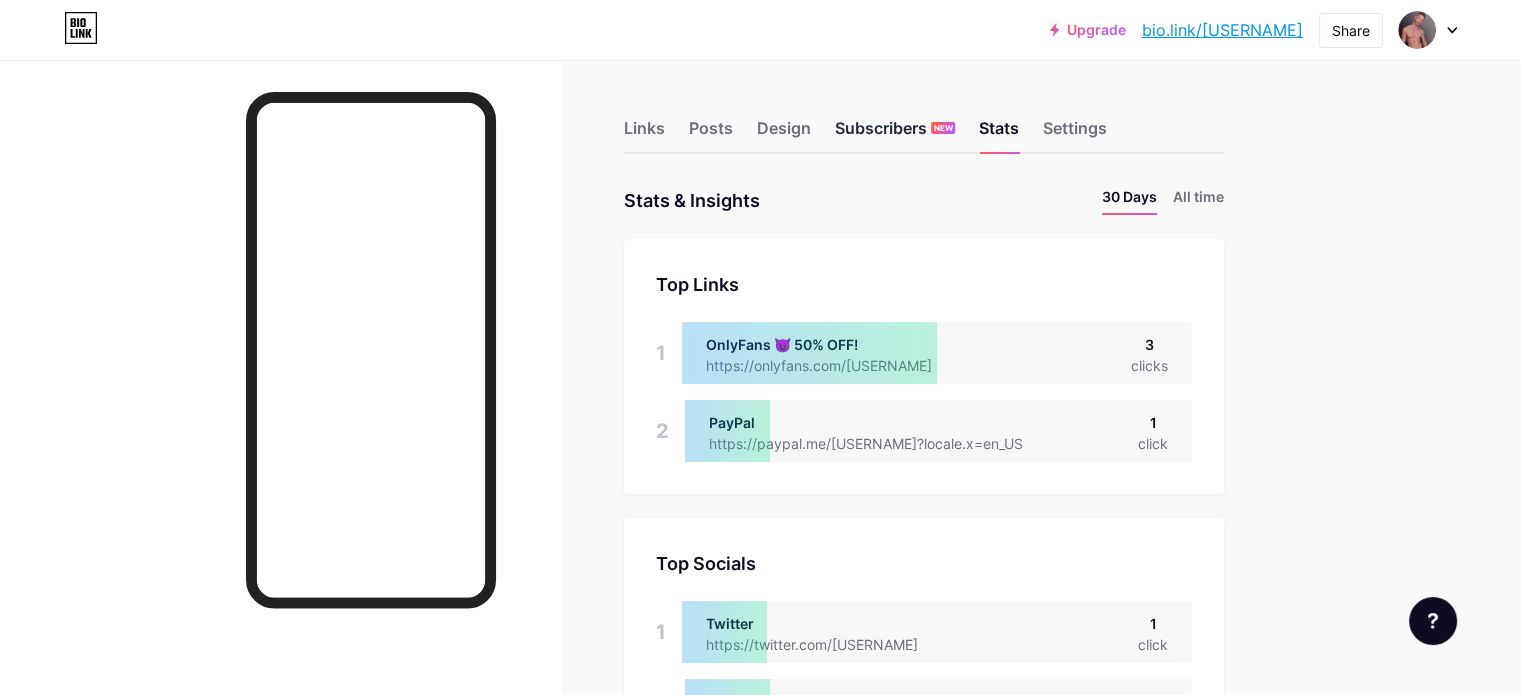 click on "Subscribers
NEW" at bounding box center [895, 134] 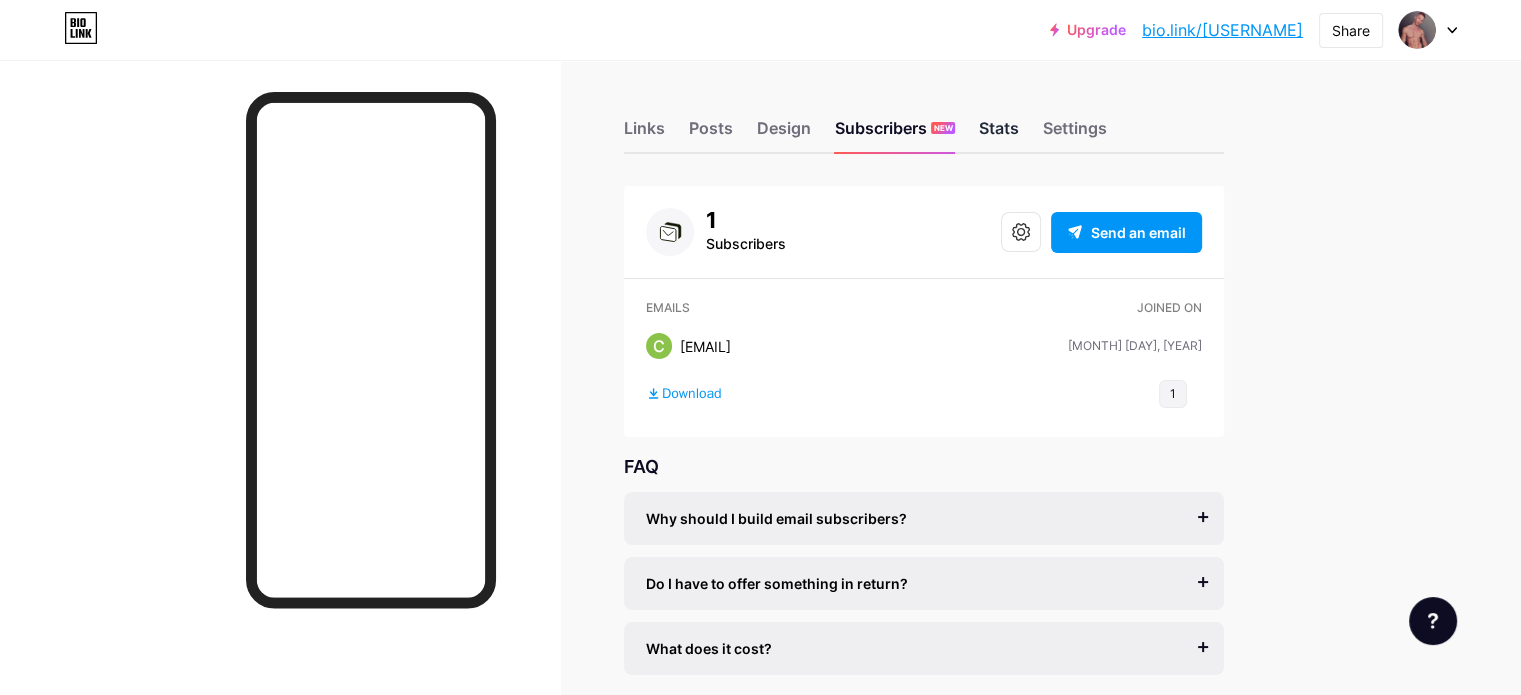 click on "Stats" at bounding box center [999, 134] 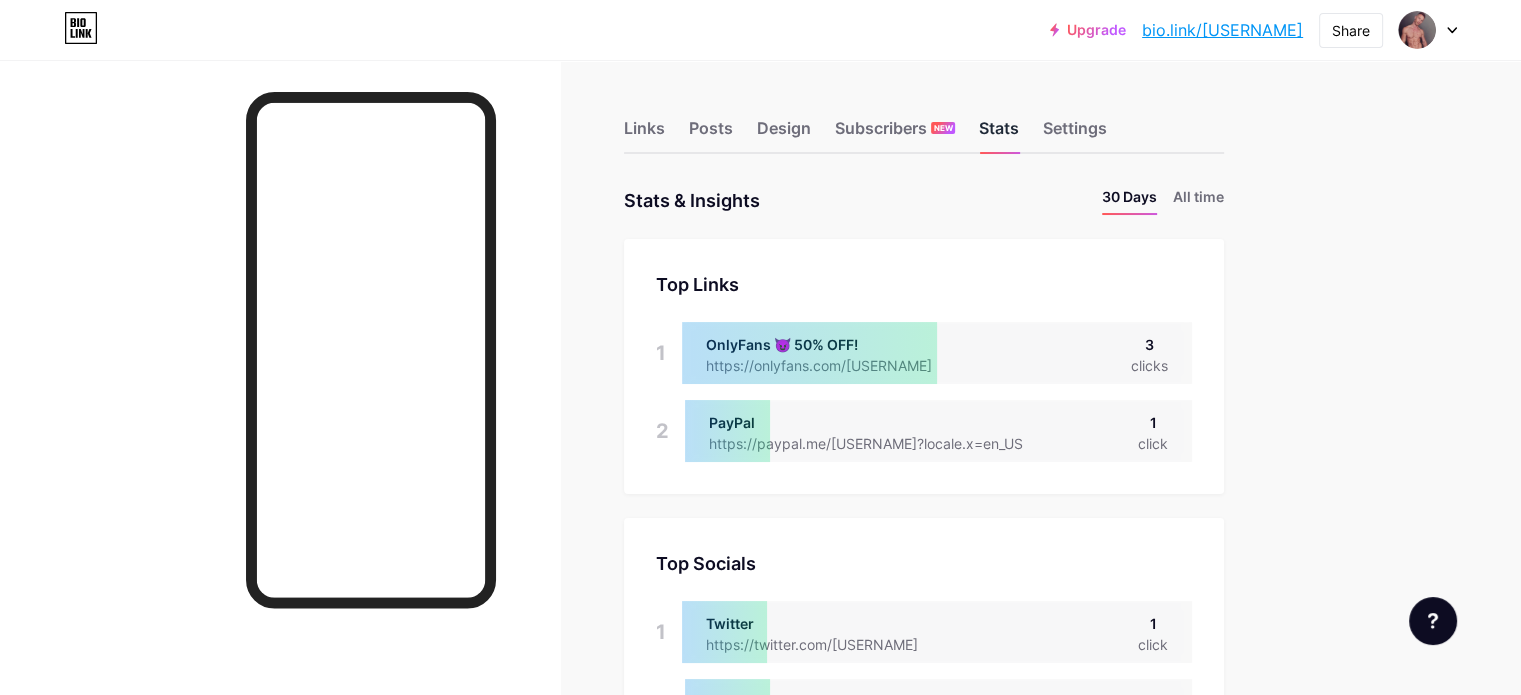 scroll, scrollTop: 999304, scrollLeft: 998479, axis: both 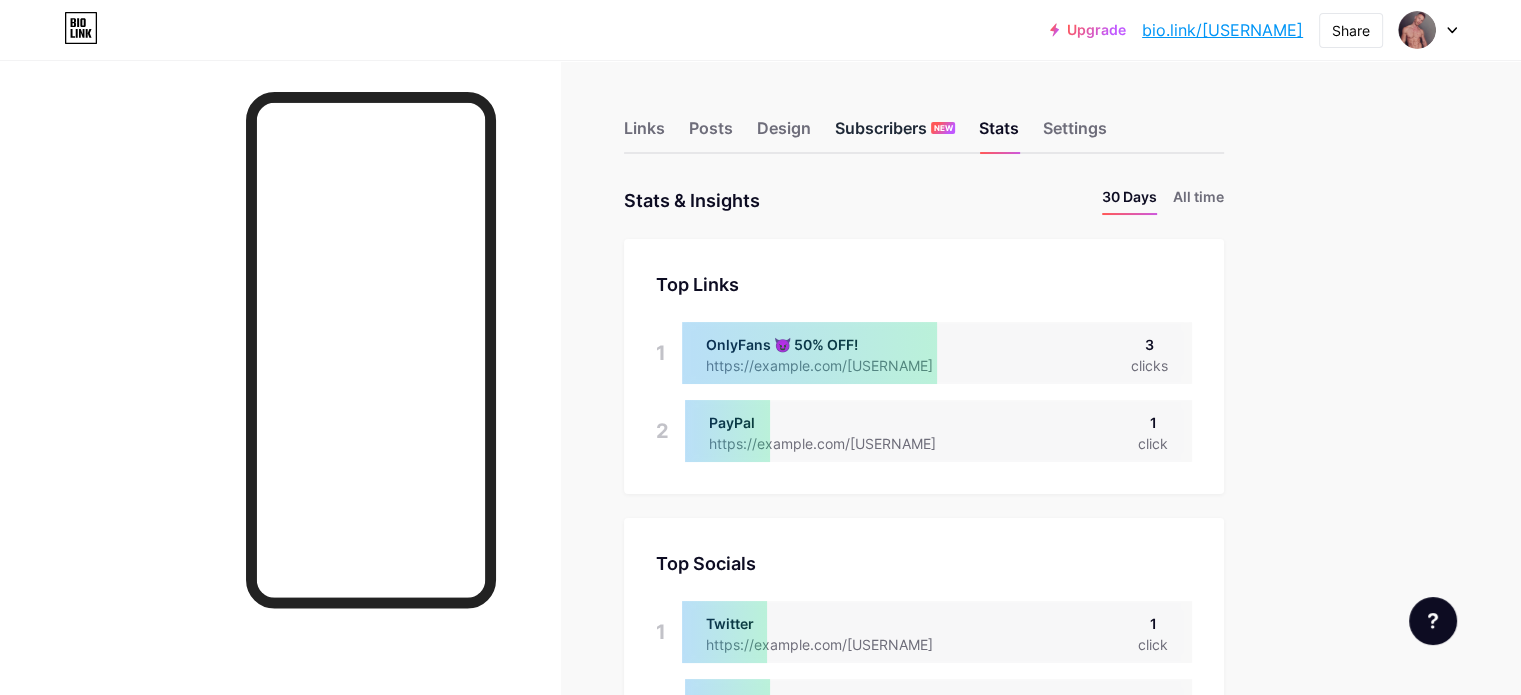 click on "Subscribers
NEW" at bounding box center (895, 134) 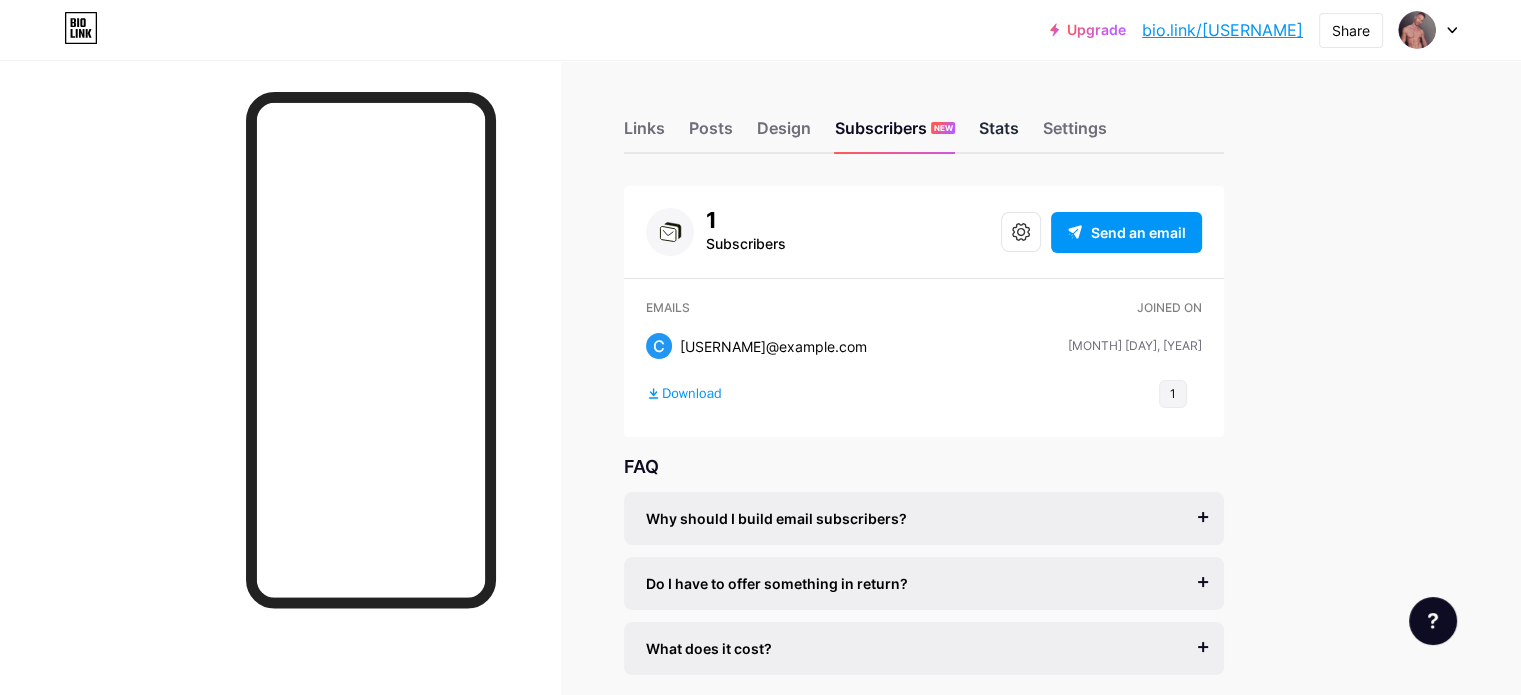 click on "Stats" at bounding box center [999, 134] 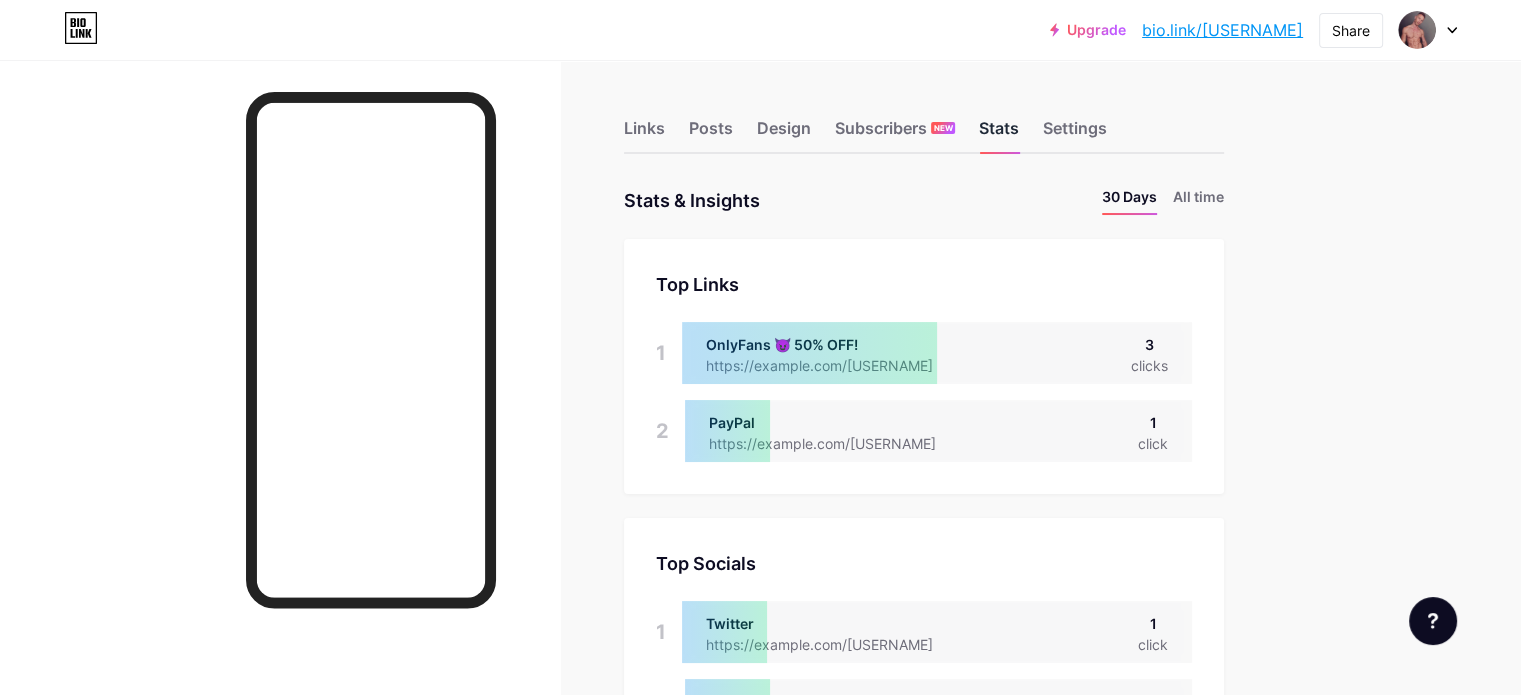 scroll, scrollTop: 999304, scrollLeft: 998479, axis: both 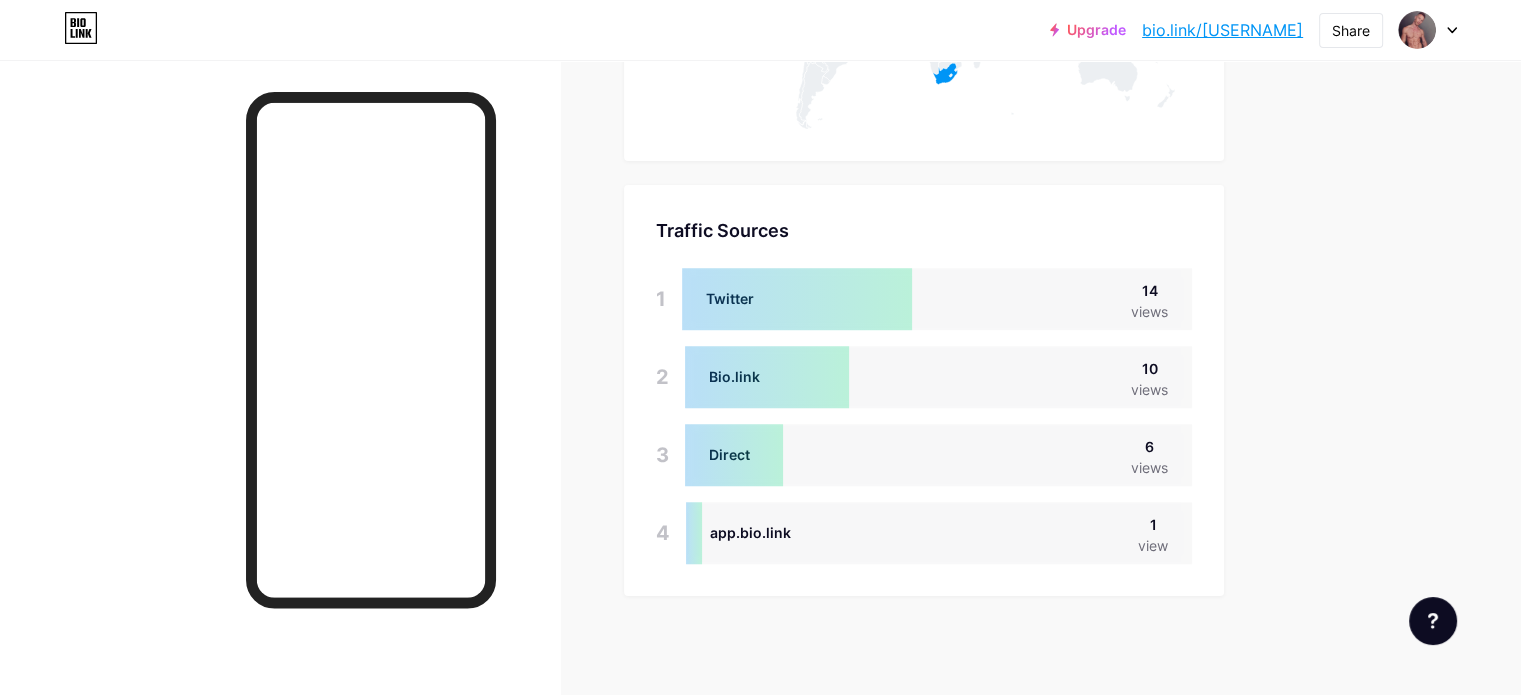 click on "views" at bounding box center [1149, 389] 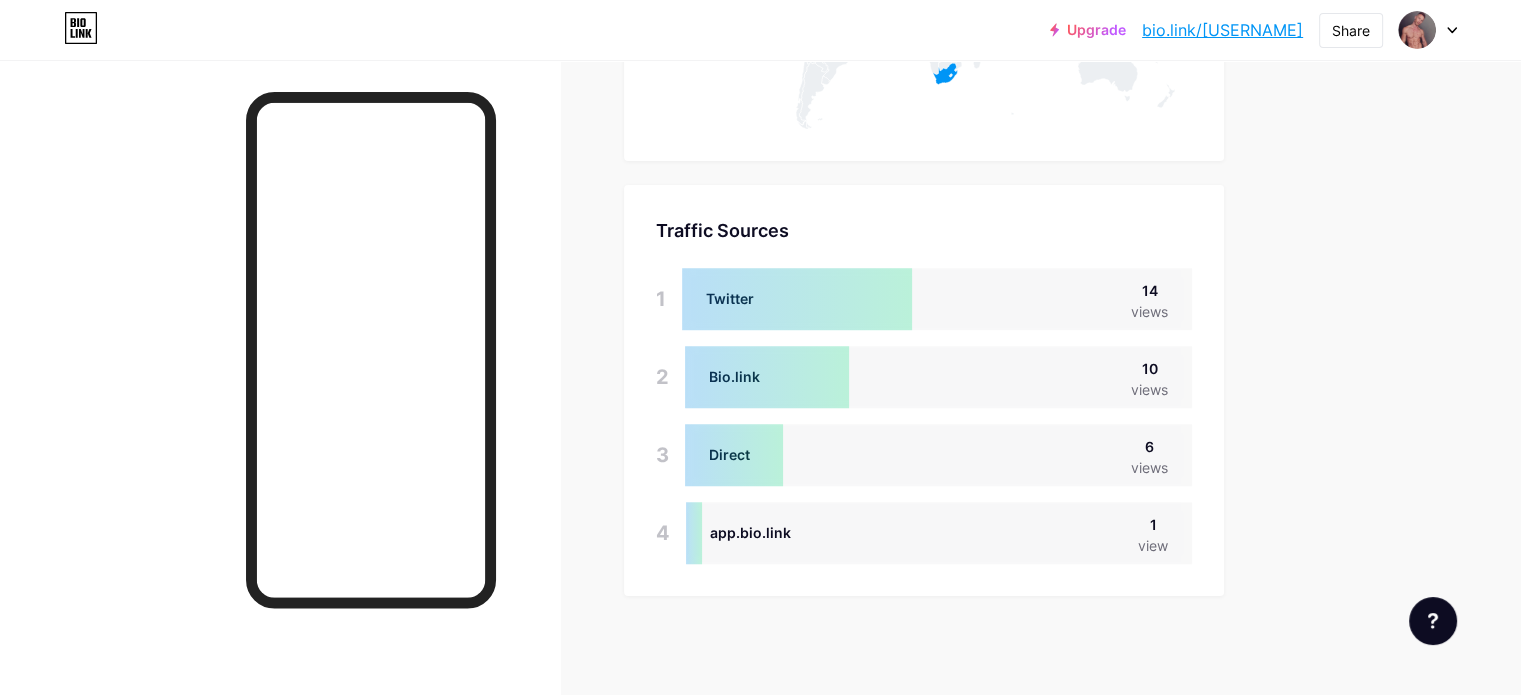click on "views" at bounding box center [1149, 467] 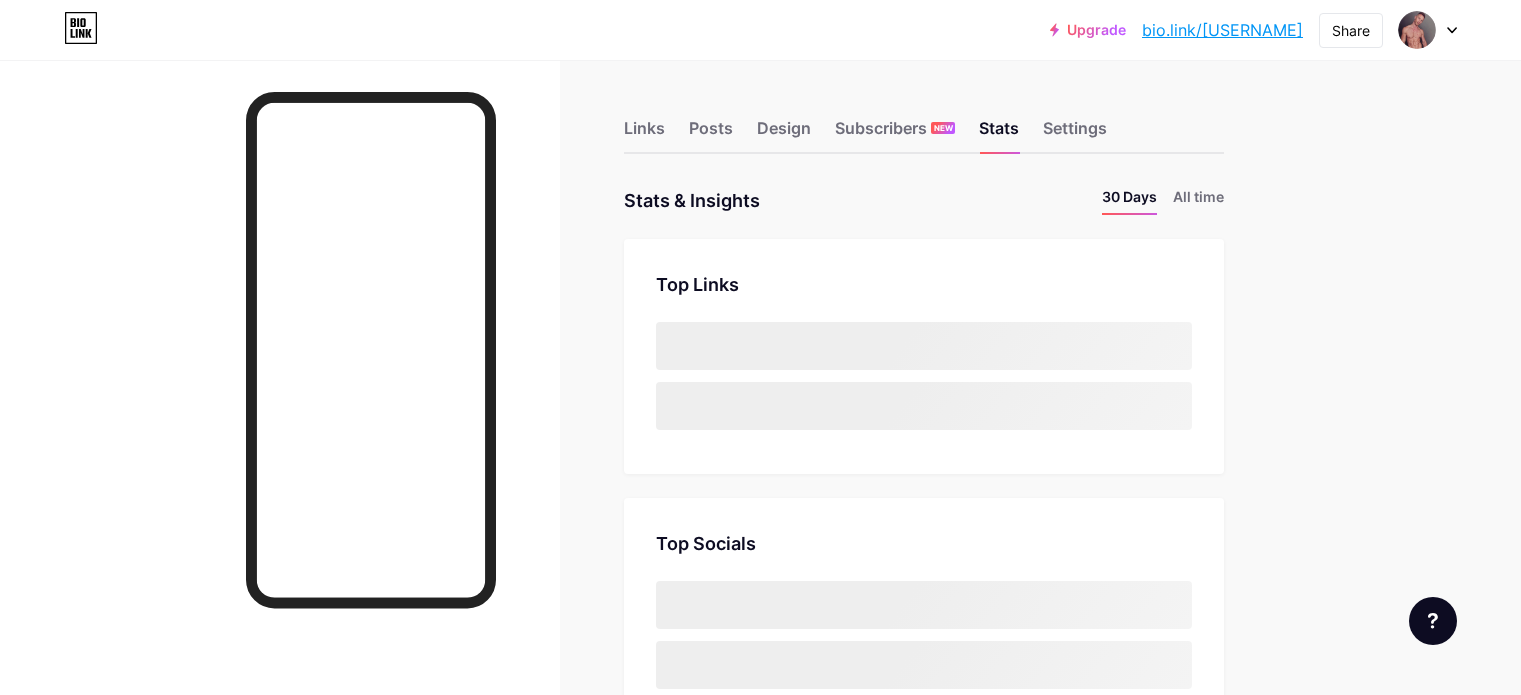 scroll, scrollTop: 0, scrollLeft: 0, axis: both 